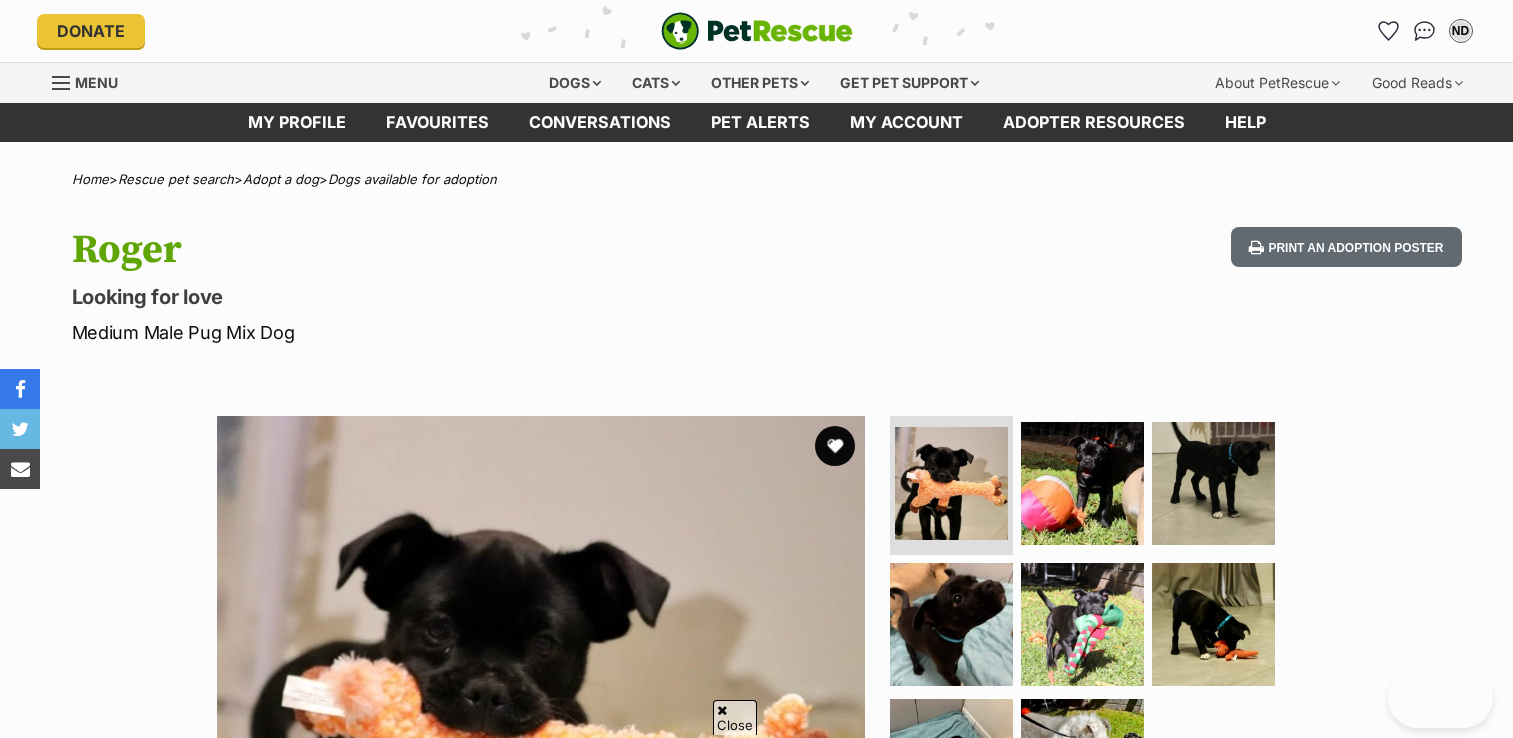 scroll, scrollTop: 1266, scrollLeft: 0, axis: vertical 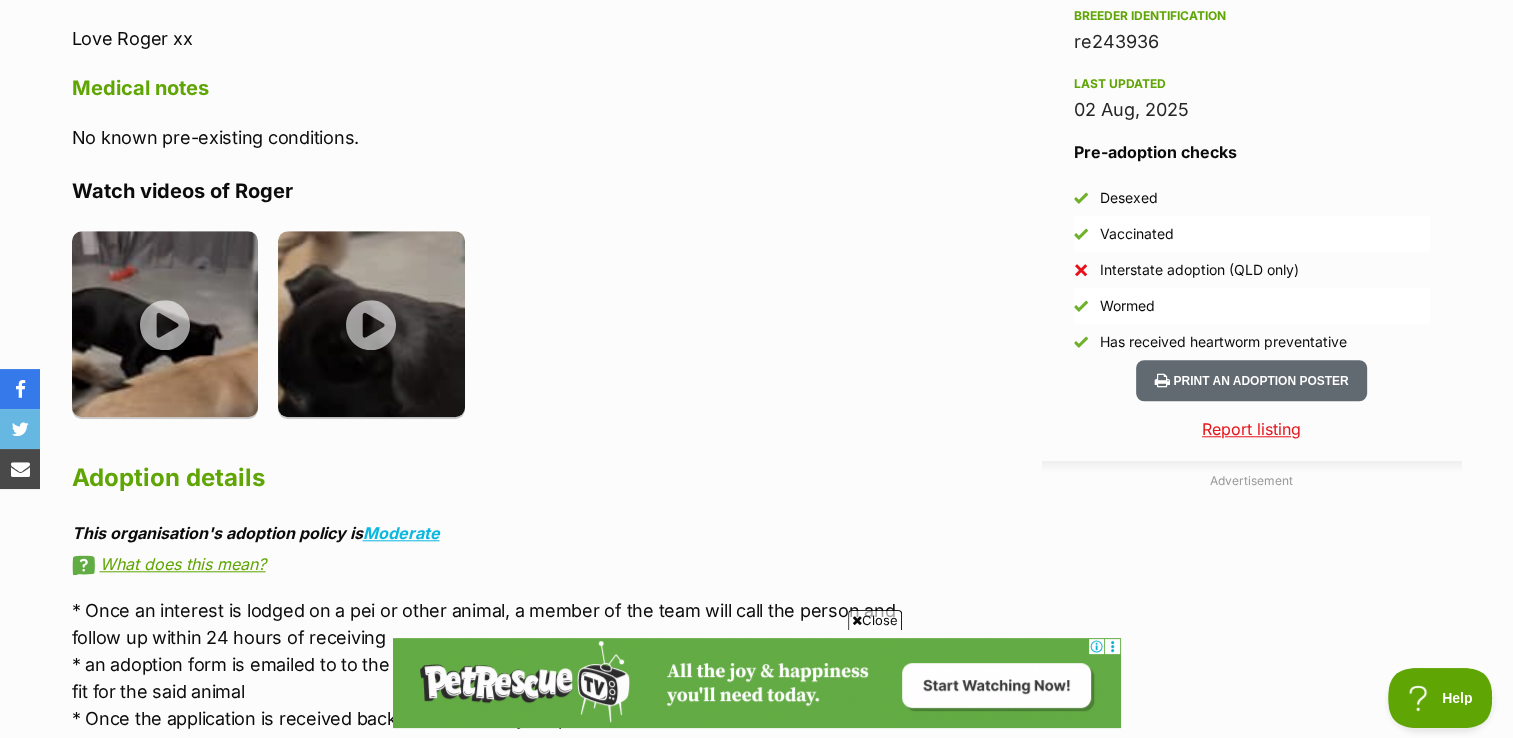 click on "Advertisement
Adoption information
I've been adopted!
This pet is no longer available
On Hold
Enquire about Roger
Find available pets like this!
Rescue group
Shar Pei Rescue Qld
PetRescue ID
1130683
Location
Narangba, QLD
Age
14 weeks
Adoption fee
$795.00
100% of the adoption fee goes directly to Shar Pei Rescue Qld, the organisation providing their care.
Learn more about adoption fees .
Microchip number
956000017418094
Breeder identification
re243936
Last updated
02 Aug, 2025
Pre-adoption checks
Desexed
Vaccinated
Interstate adoption (QLD only)
Wormed
Has received heartworm preventative
About Roger
I have quickly mastered the doggy door and I’m learning taking myself out to the toilet.
Love Roger xx" at bounding box center [757, 393] 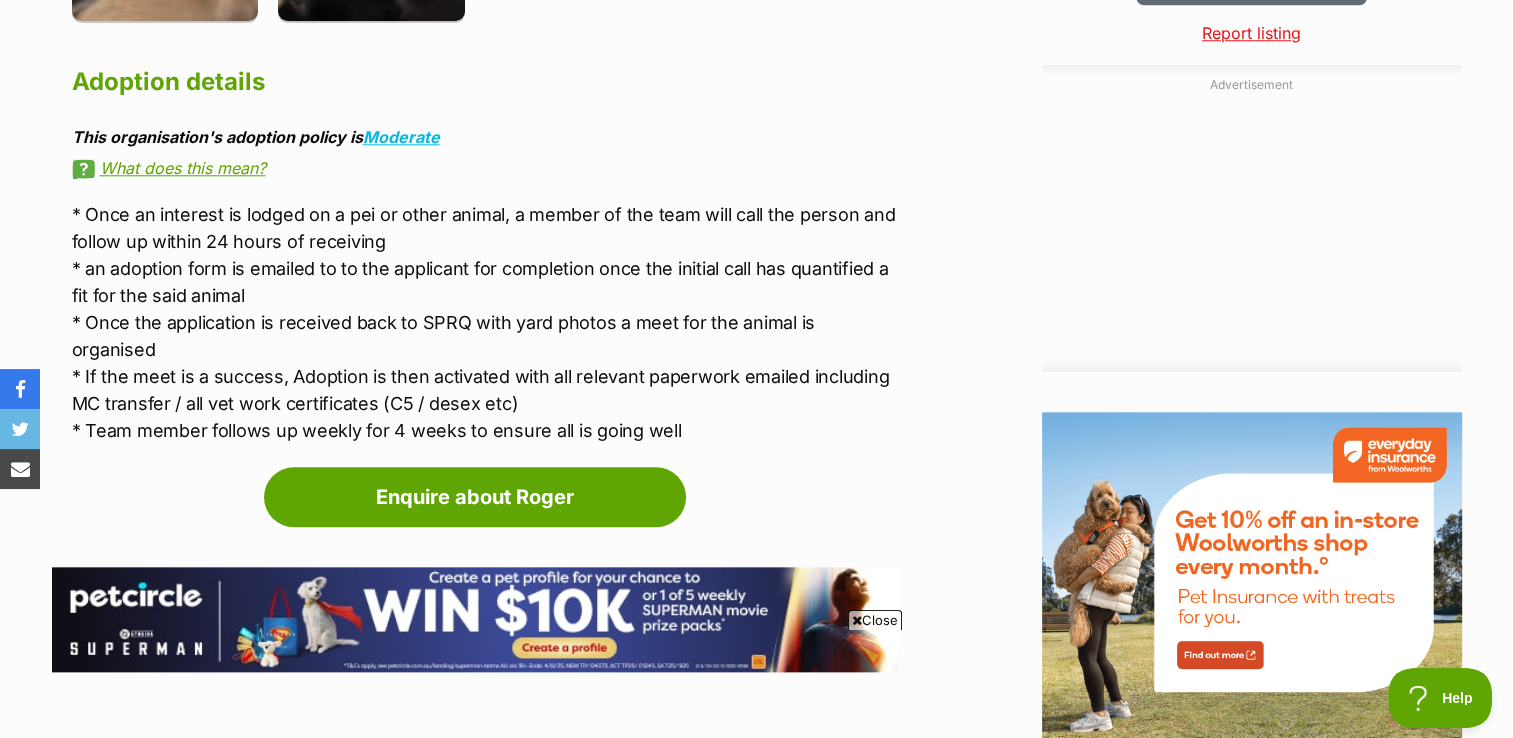scroll, scrollTop: 0, scrollLeft: 0, axis: both 